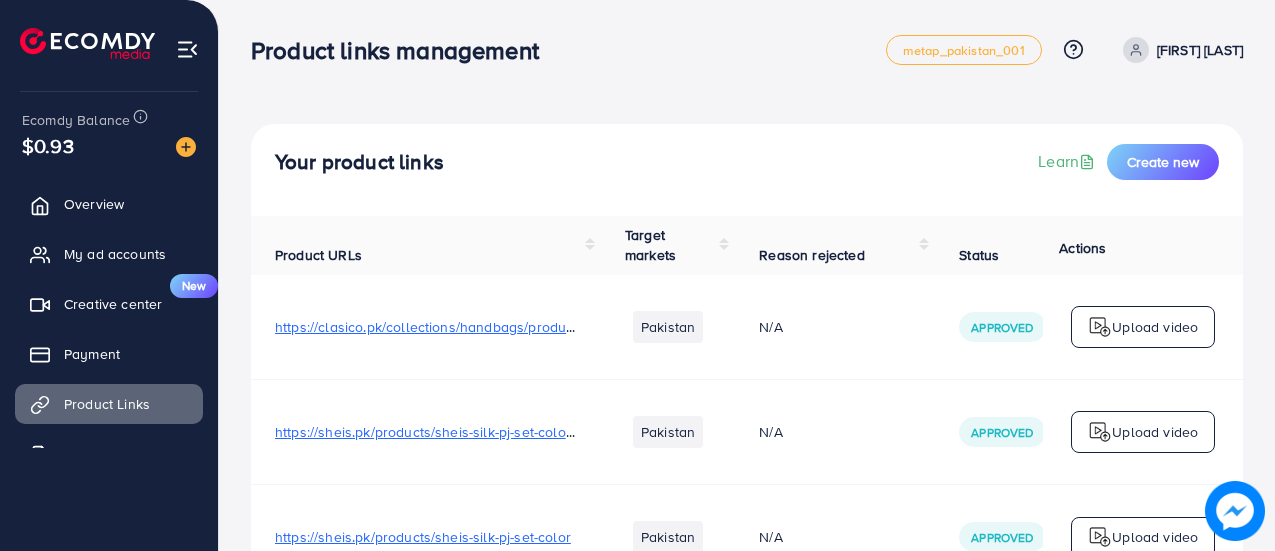 scroll, scrollTop: 0, scrollLeft: 0, axis: both 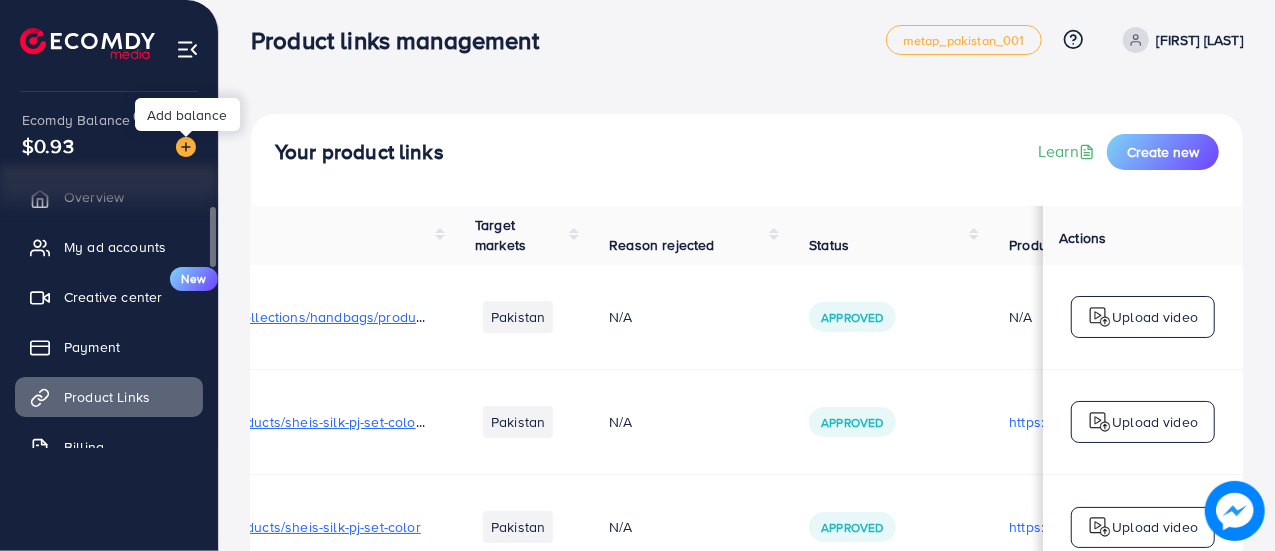 click at bounding box center (186, 147) 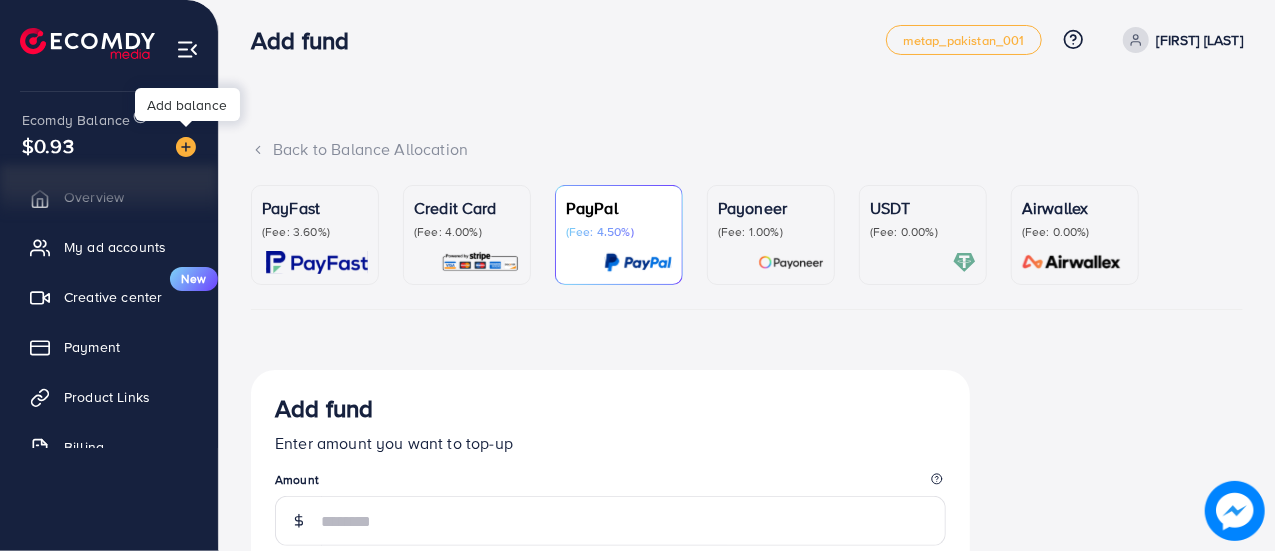 scroll, scrollTop: 0, scrollLeft: 0, axis: both 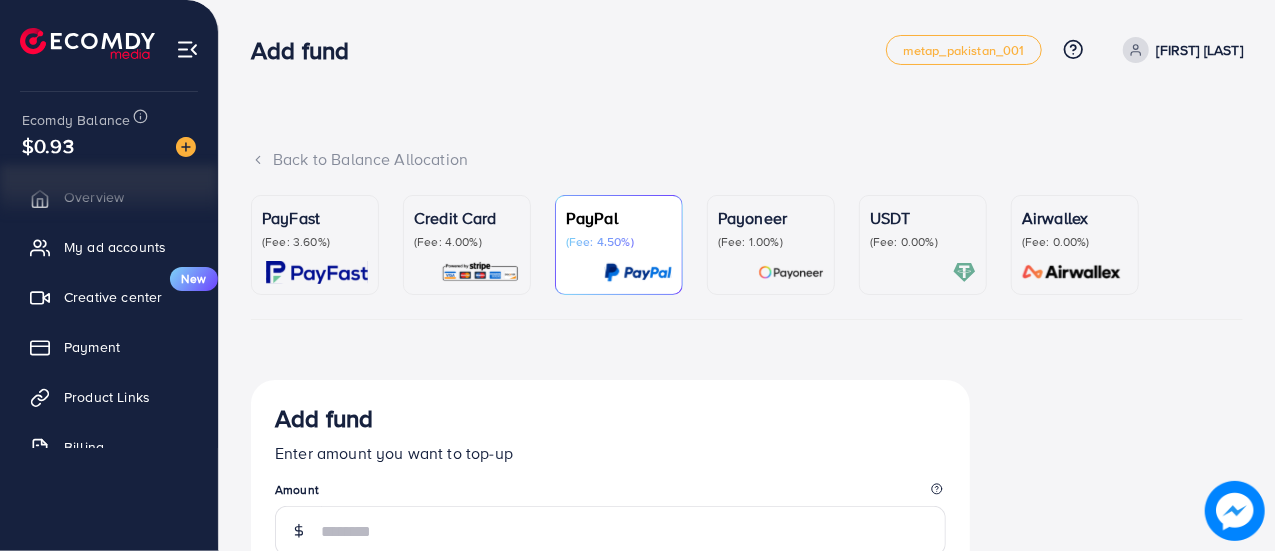 click at bounding box center [923, 272] 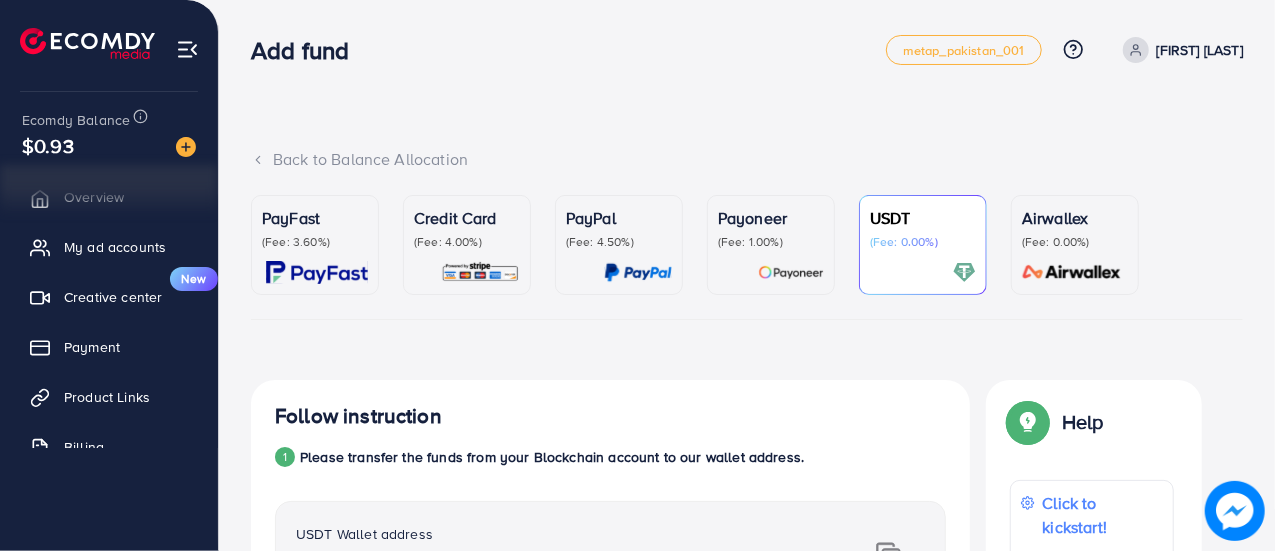 scroll, scrollTop: 366, scrollLeft: 0, axis: vertical 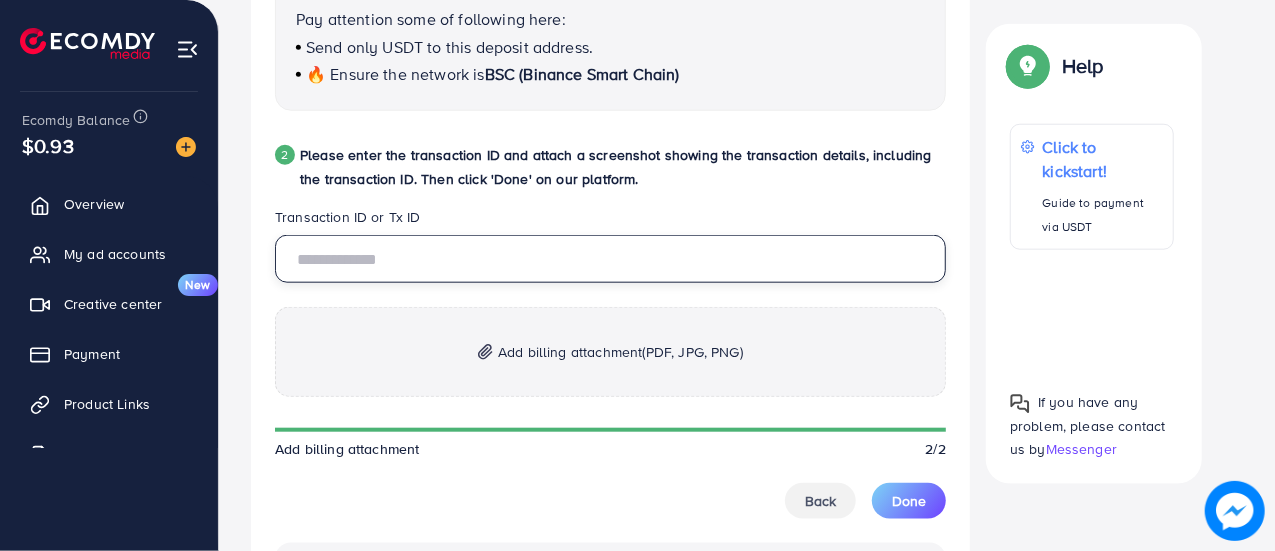 click at bounding box center (610, 259) 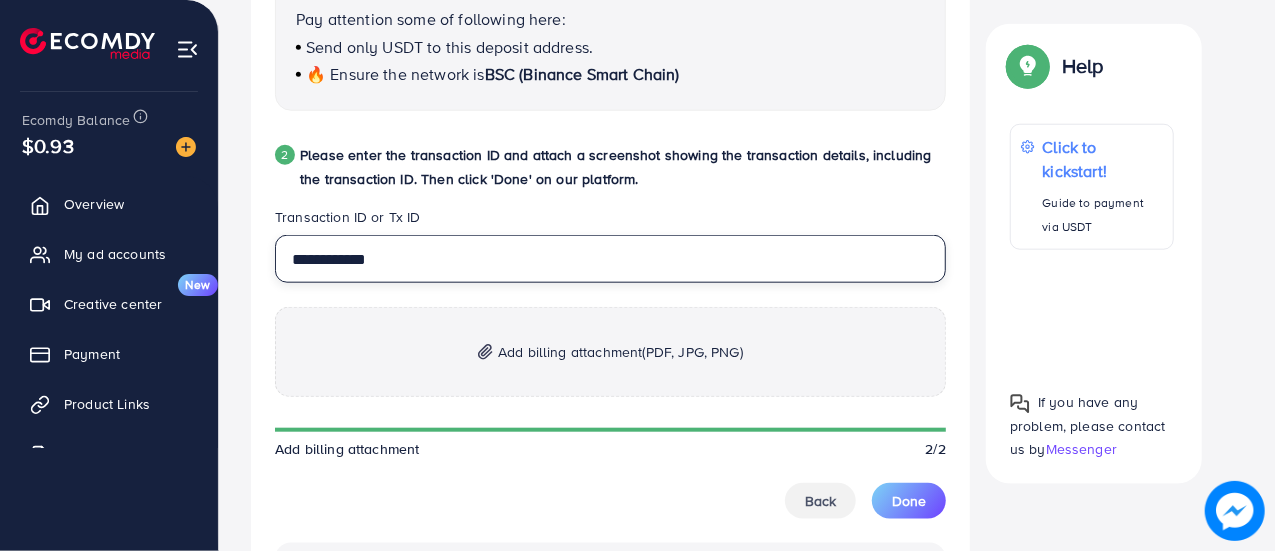 type on "**********" 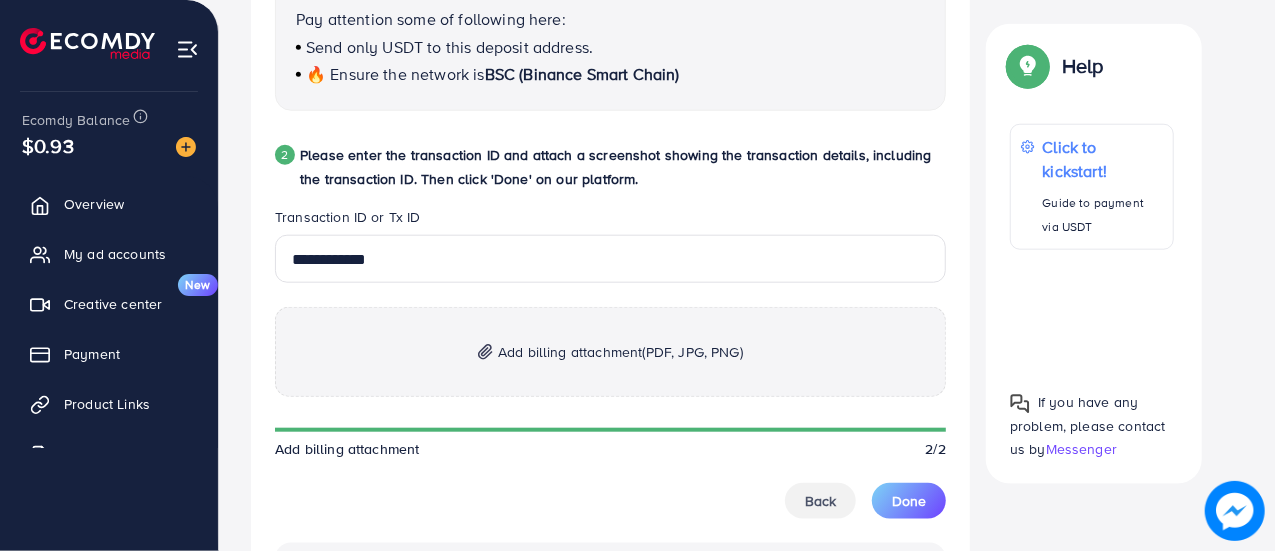click on "Add billing attachment  (PDF, JPG, PNG)" at bounding box center (610, 352) 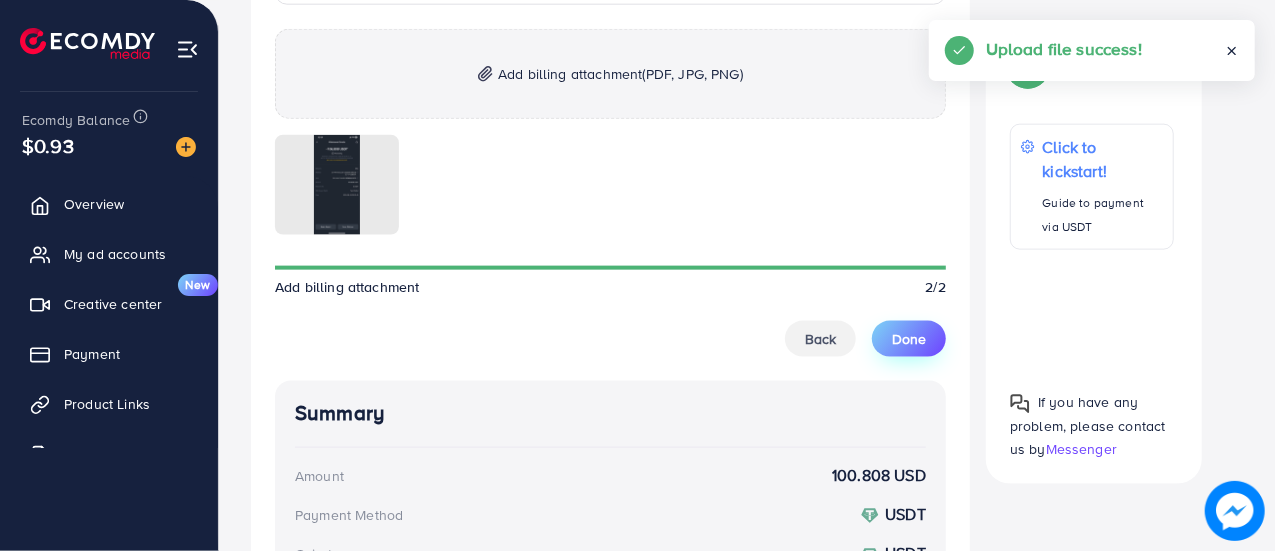 click on "Done" at bounding box center (909, 339) 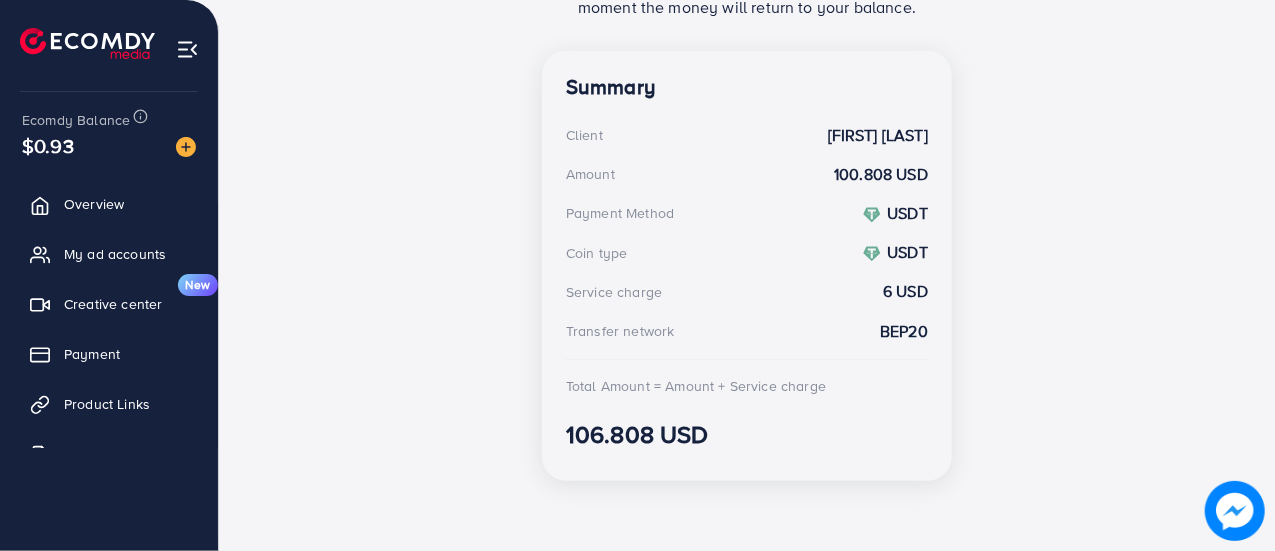 scroll, scrollTop: 0, scrollLeft: 0, axis: both 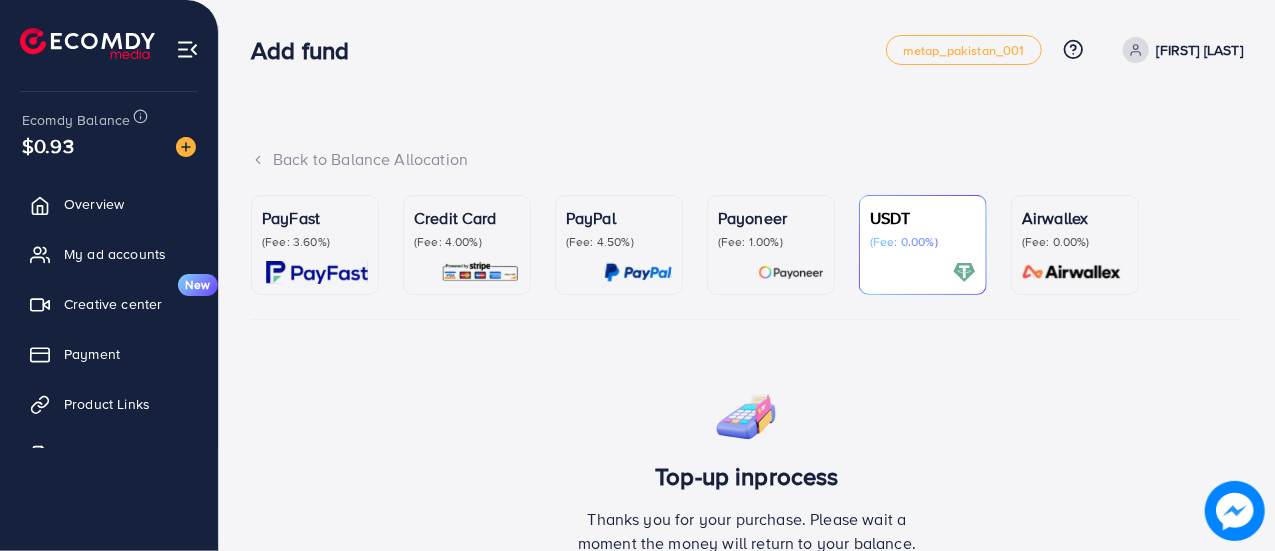 click at bounding box center [923, 272] 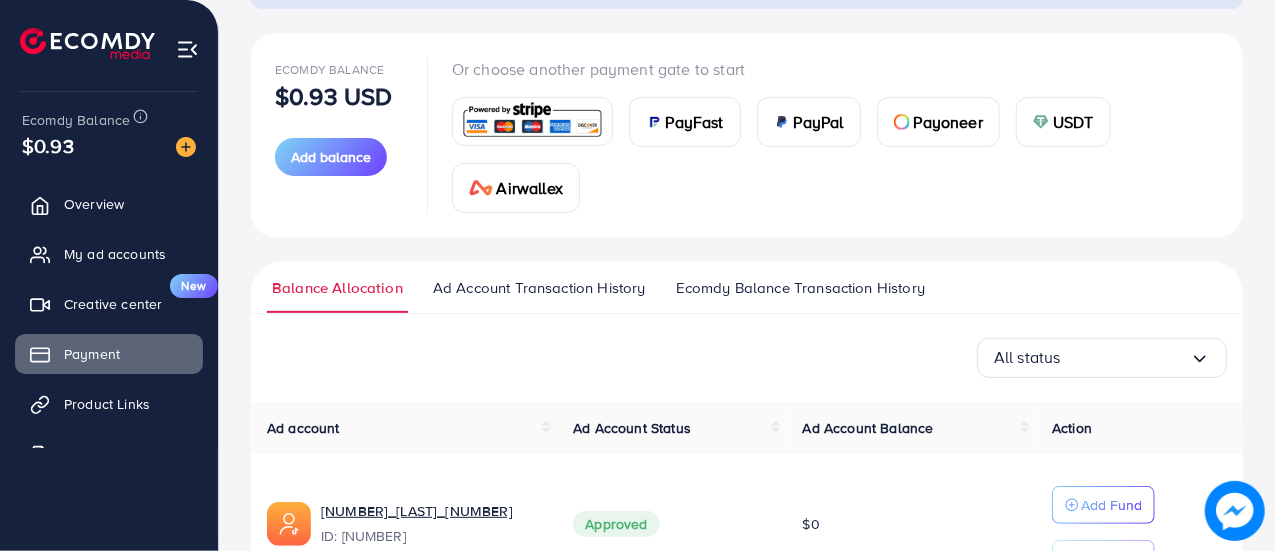 scroll, scrollTop: 206, scrollLeft: 0, axis: vertical 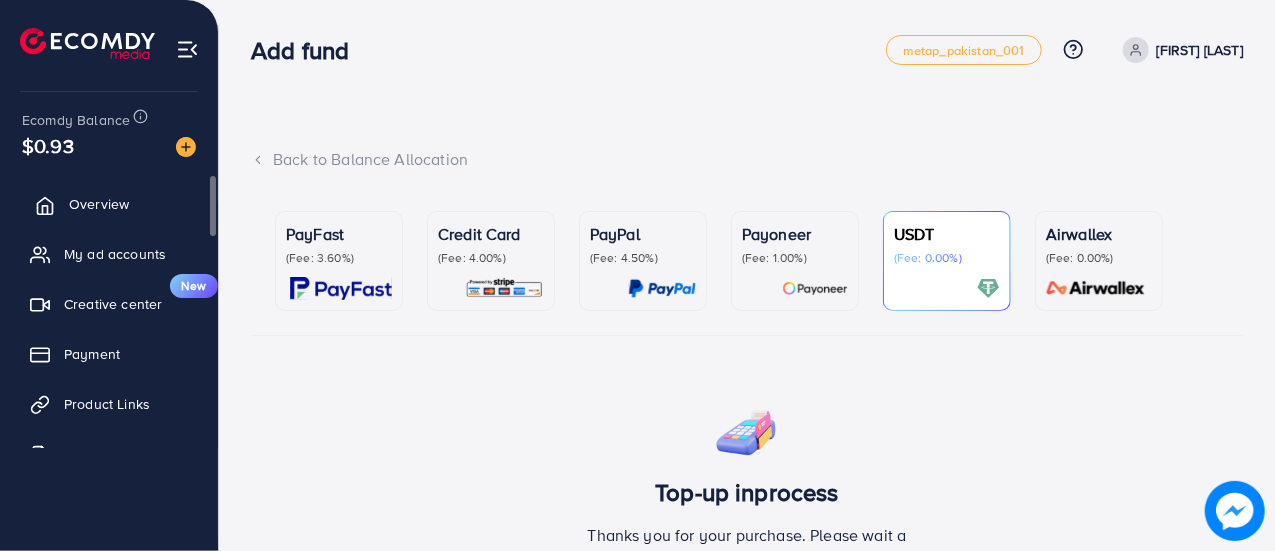 click on "Overview" at bounding box center [99, 204] 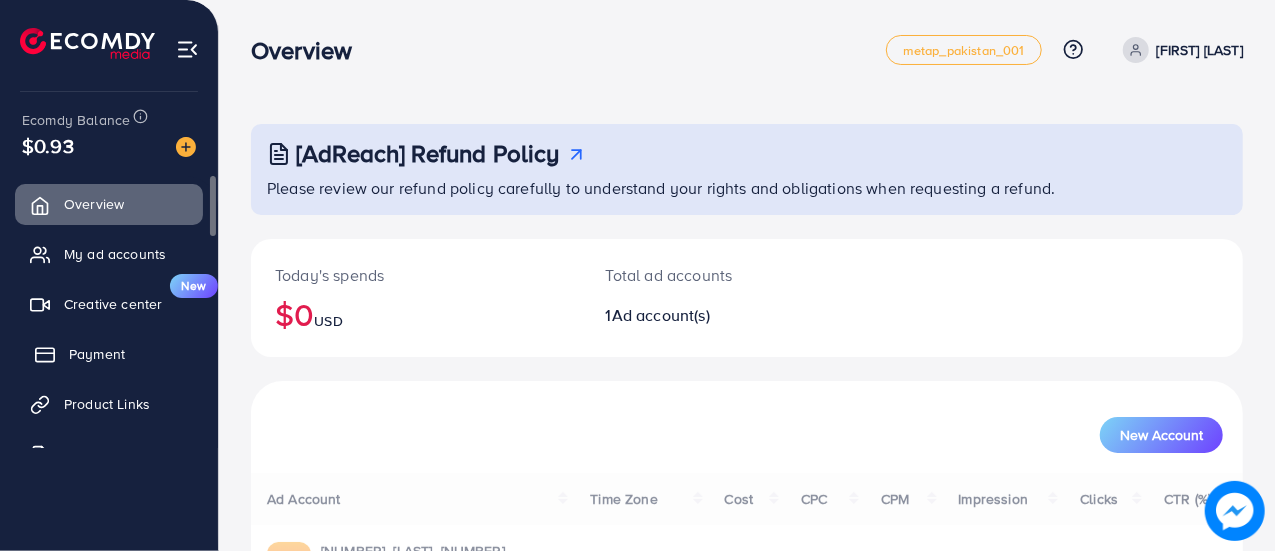 click on "Payment" at bounding box center (109, 354) 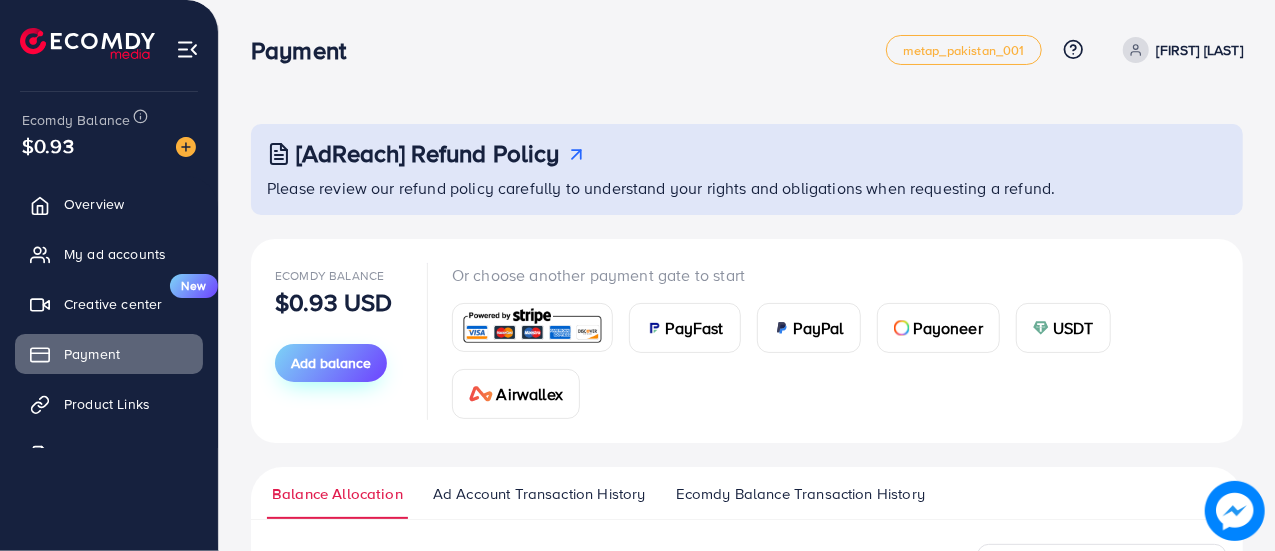 click on "Add balance" at bounding box center [331, 363] 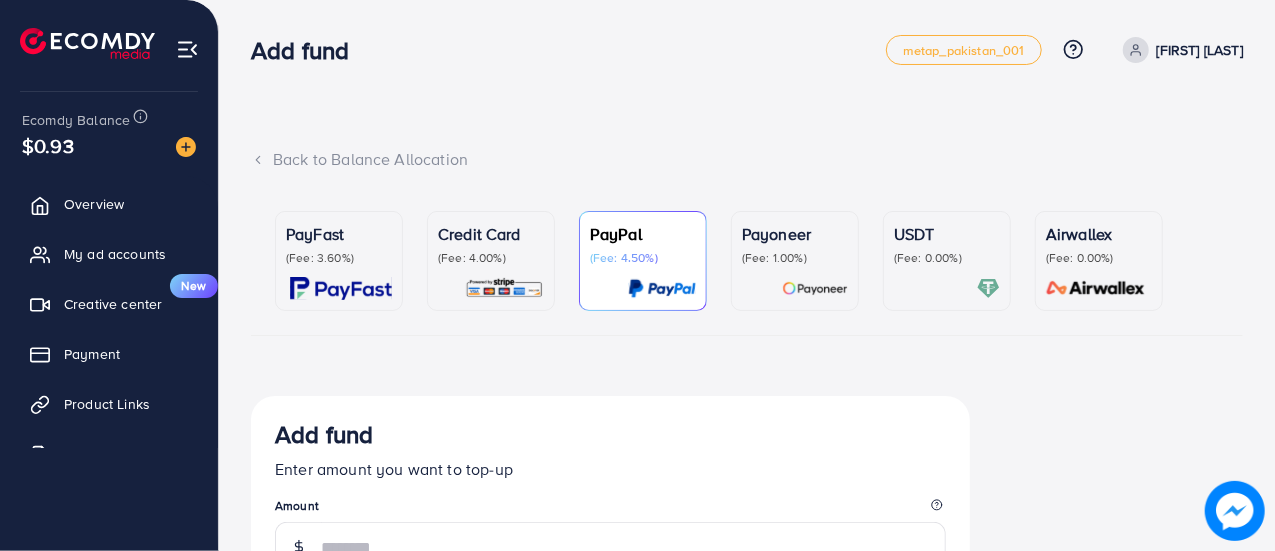 click on "(Fee: 0.00%)" at bounding box center [947, 258] 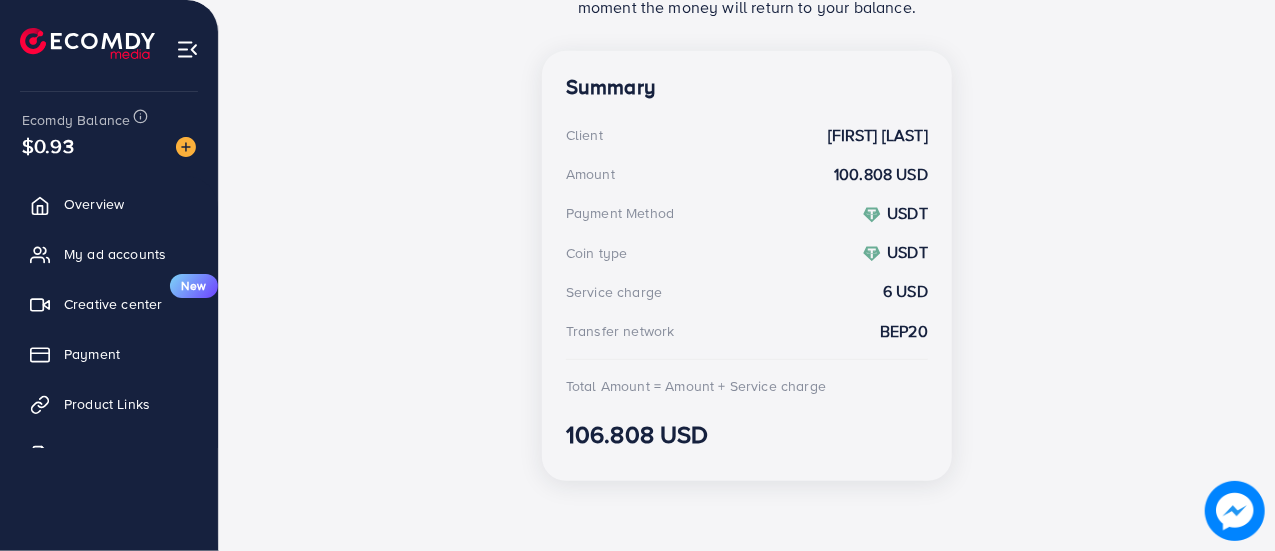 scroll, scrollTop: 0, scrollLeft: 0, axis: both 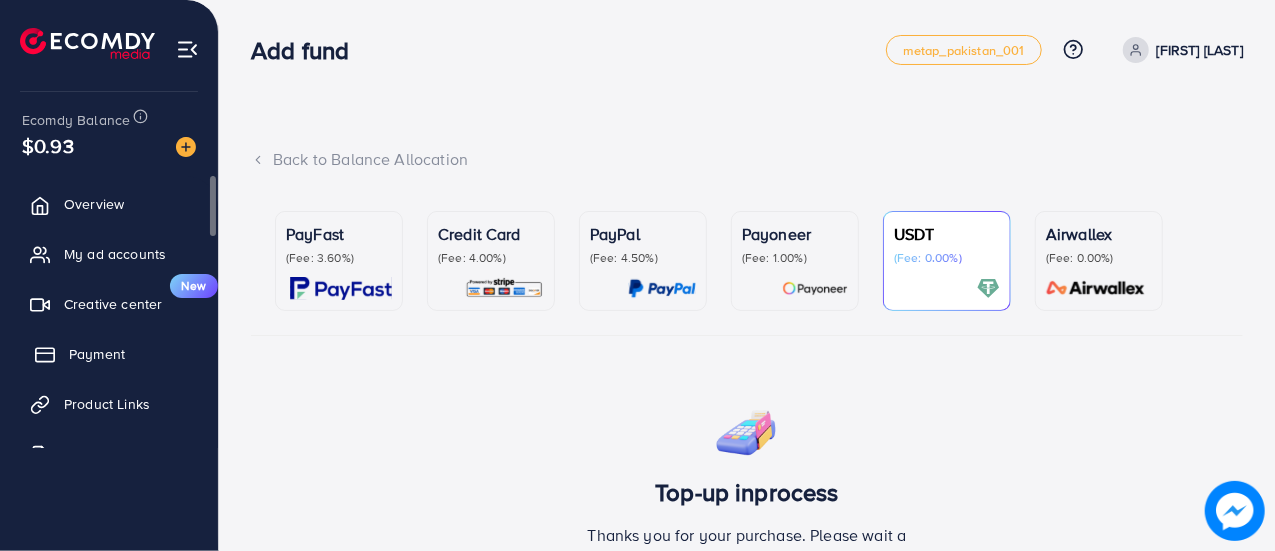 click on "Payment" at bounding box center (97, 354) 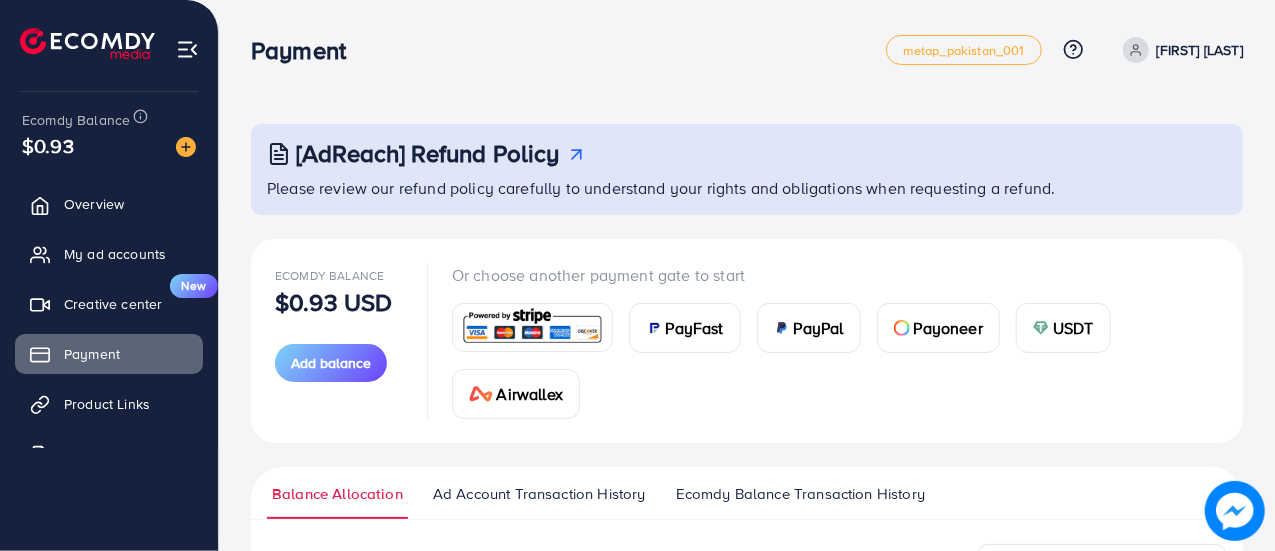 click on "USDT" at bounding box center [1073, 328] 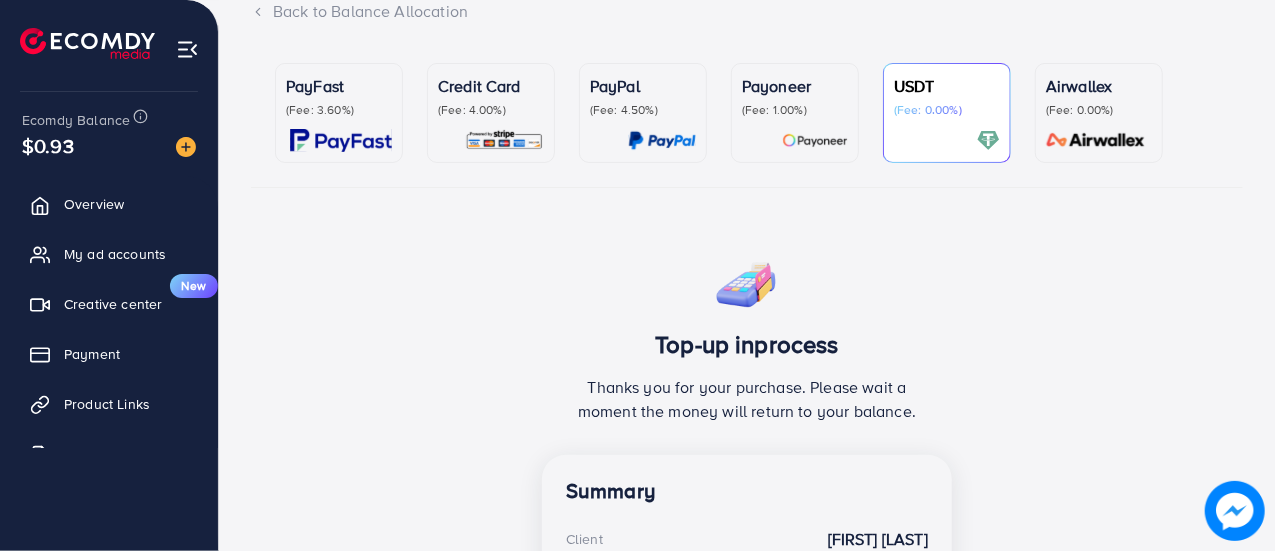 scroll, scrollTop: 62, scrollLeft: 0, axis: vertical 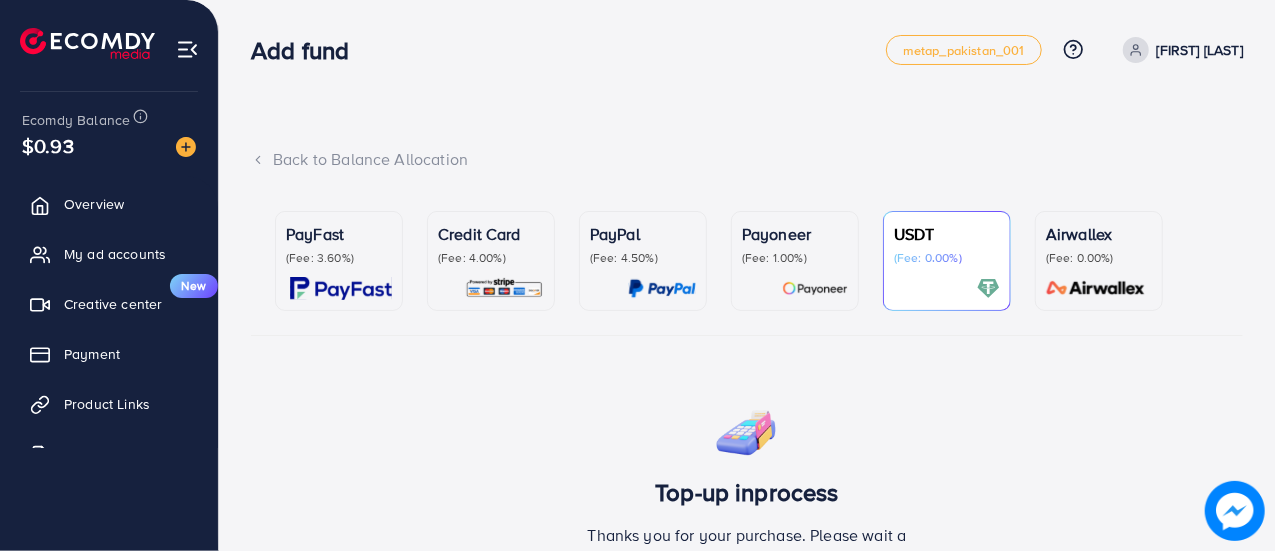 click on "Ecomdy Balance" at bounding box center [76, 120] 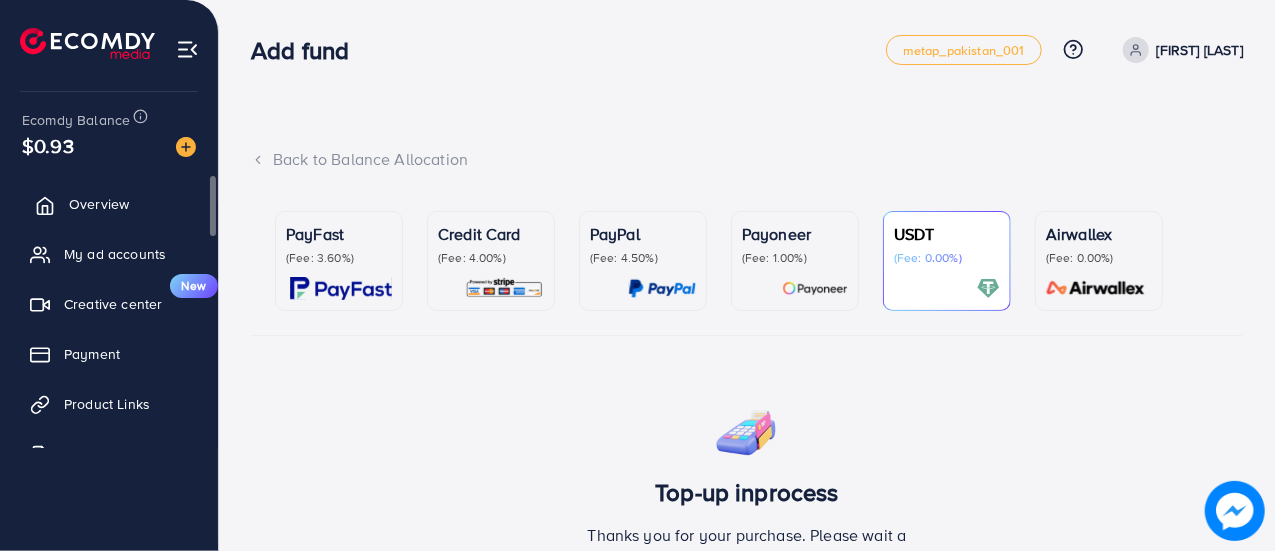 click on "Overview" at bounding box center (99, 204) 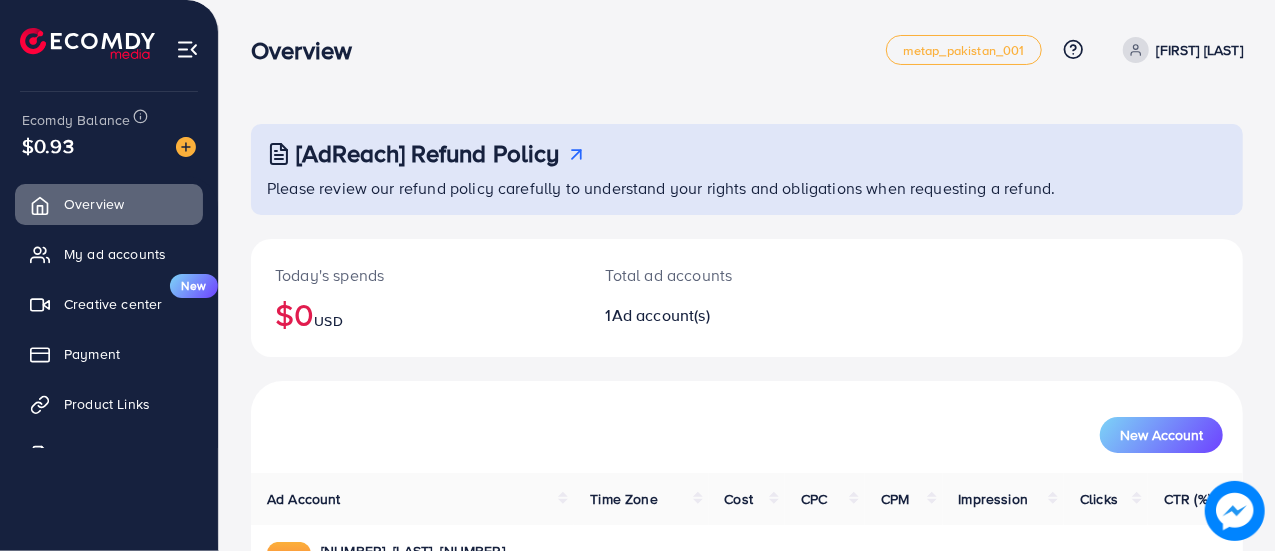 click on "$0.93" at bounding box center (109, 145) 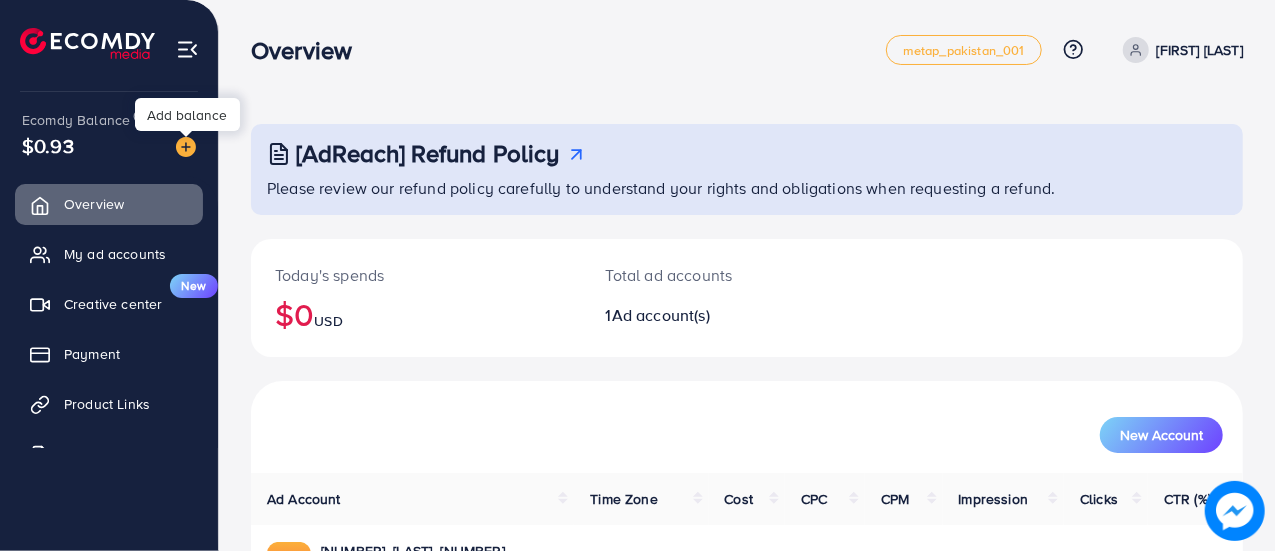 click at bounding box center (186, 147) 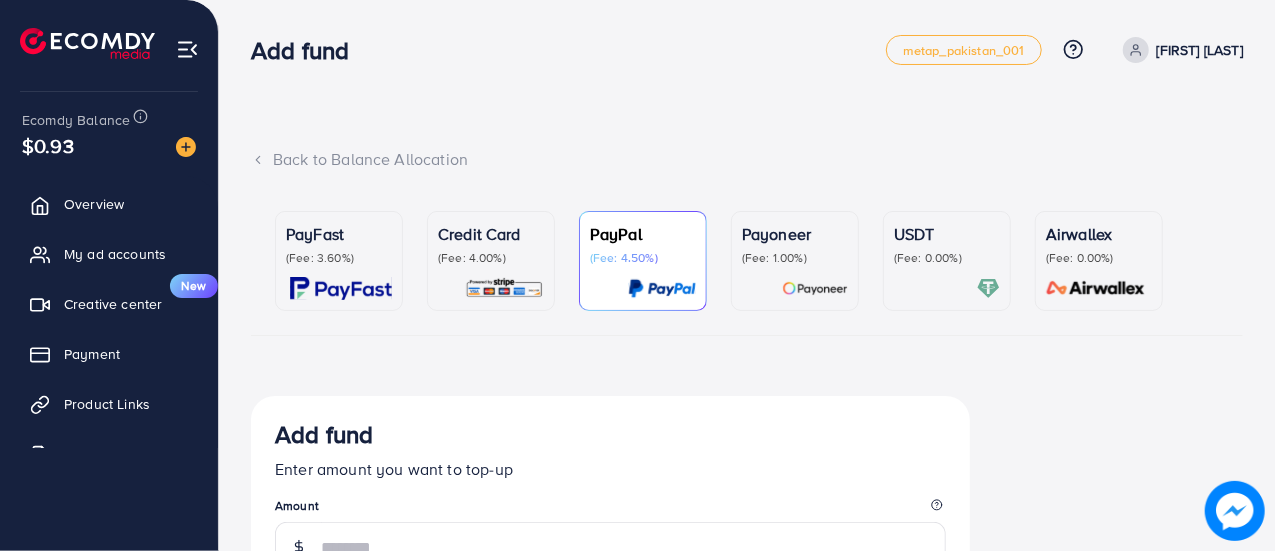 click on "USDT   (Fee: 0.00%)" at bounding box center (947, 261) 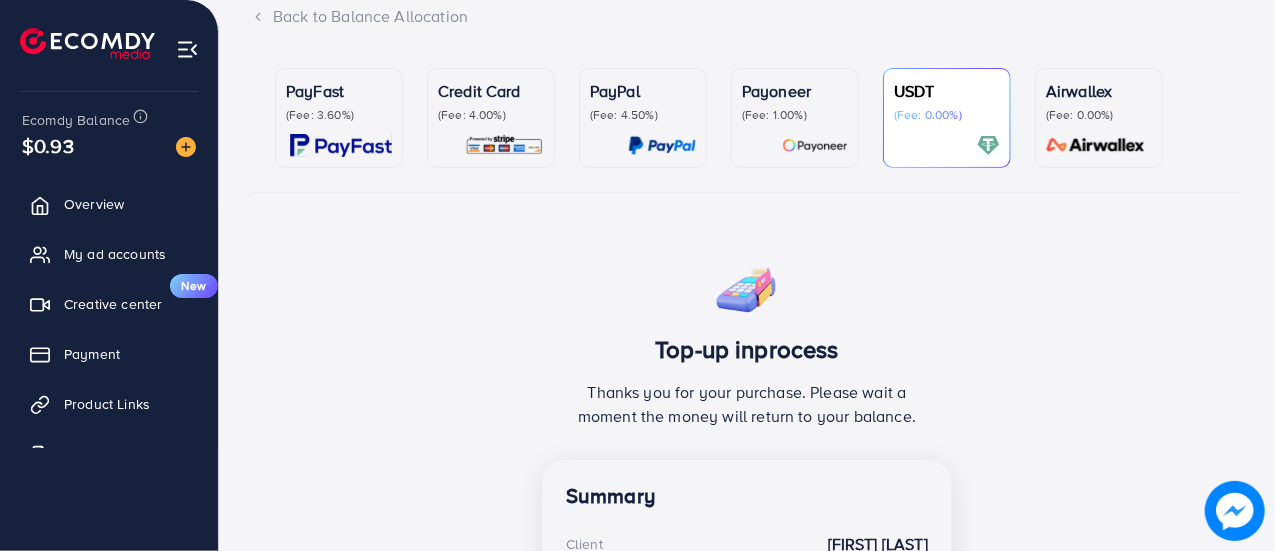 click on "(Fee: 0.00%)" at bounding box center [1099, 115] 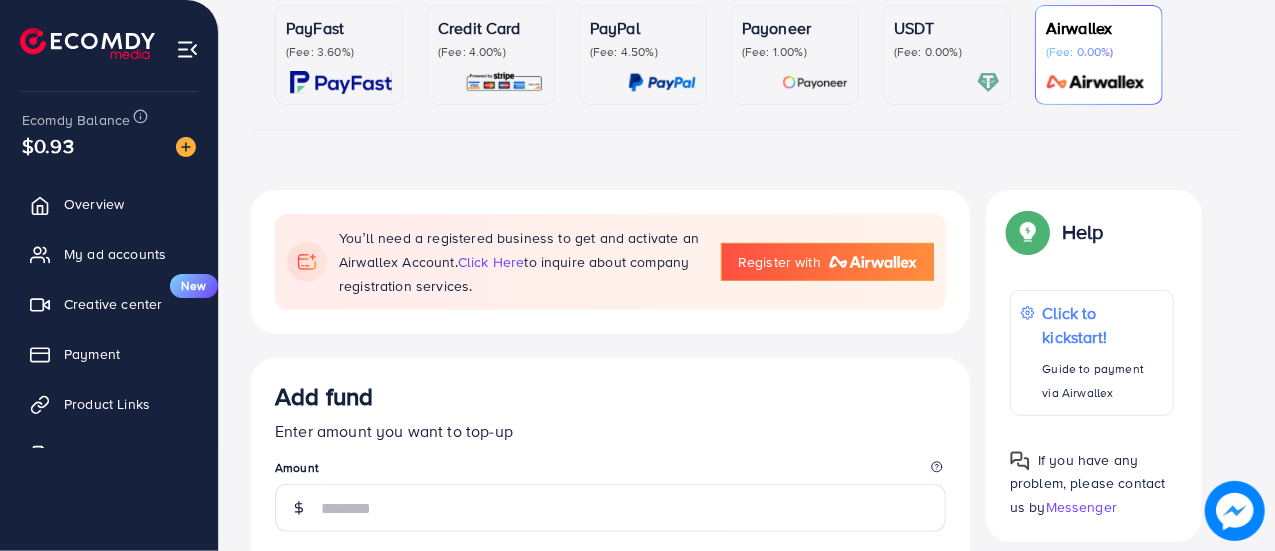 scroll, scrollTop: 204, scrollLeft: 0, axis: vertical 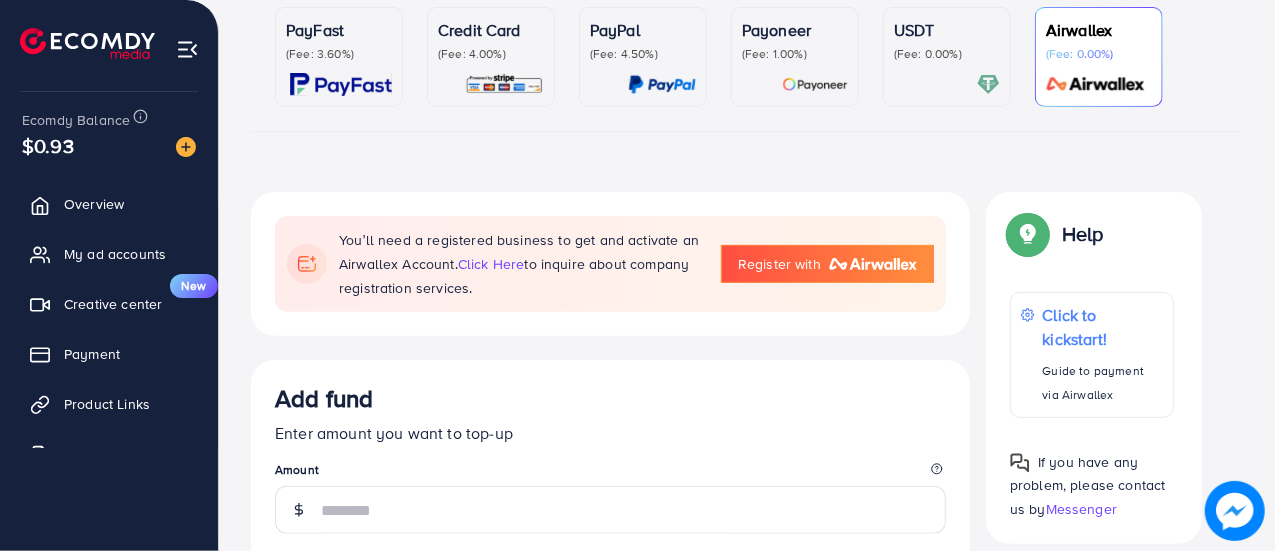 click on "(Fee: 0.00%)" at bounding box center [947, 54] 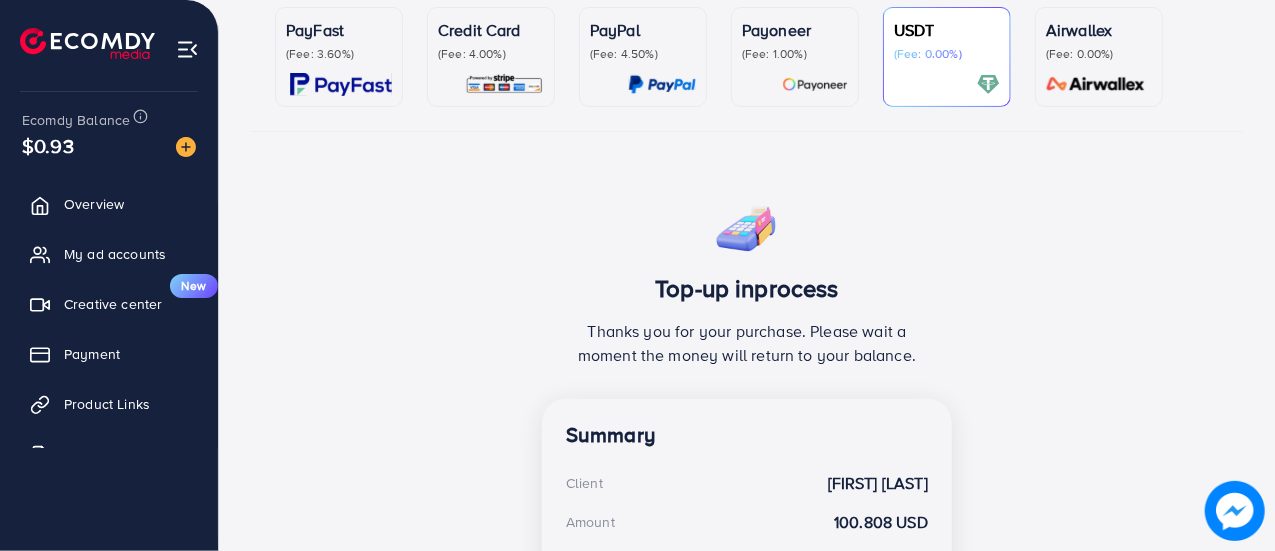 click on "(Fee: 1.00%)" at bounding box center [795, 54] 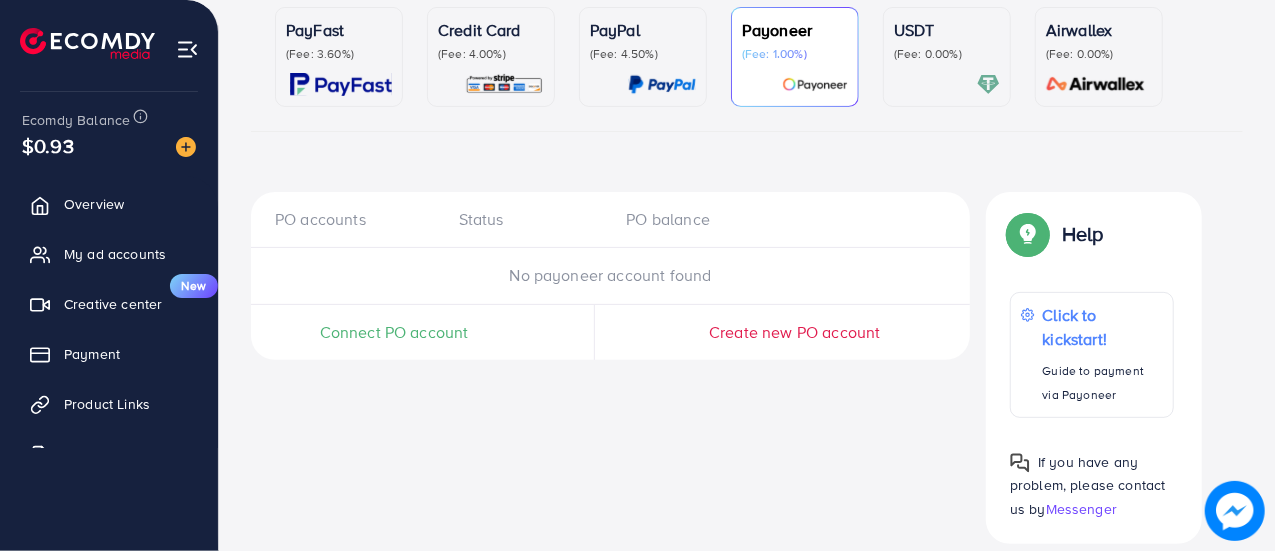 click on "(Fee: 4.50%)" at bounding box center [643, 54] 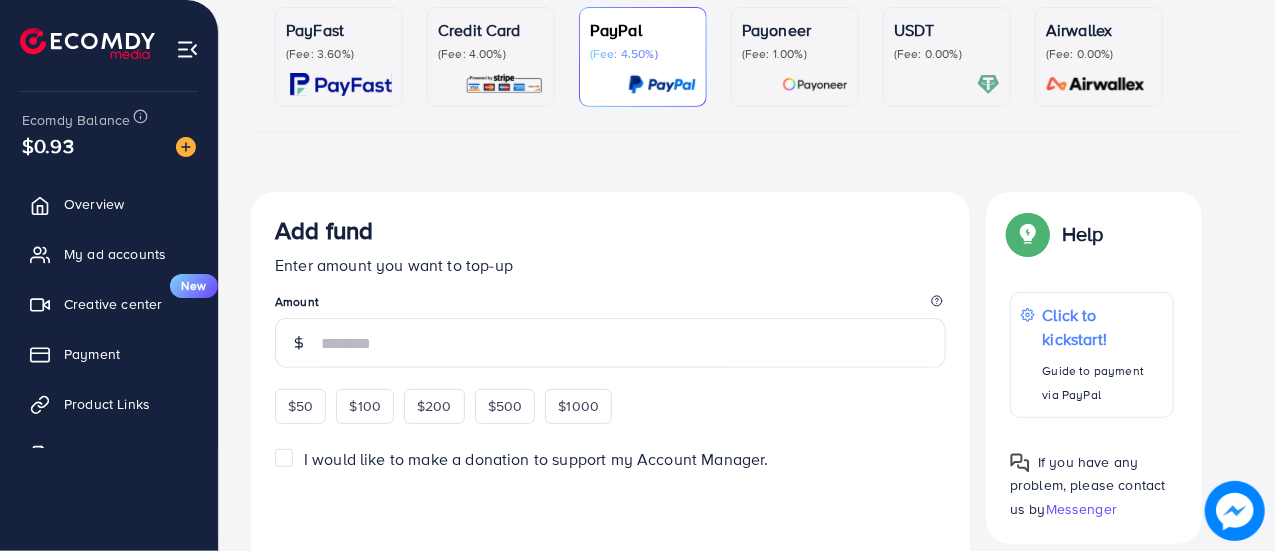 click on "(Fee: 4.00%)" at bounding box center (491, 54) 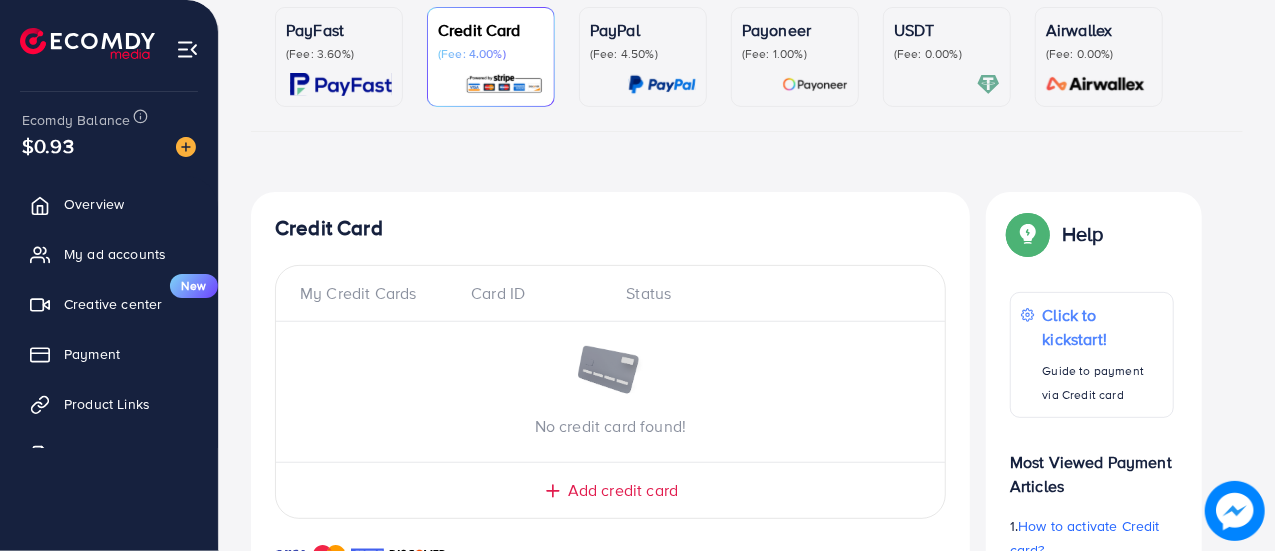 click on "PayFast" at bounding box center (339, 30) 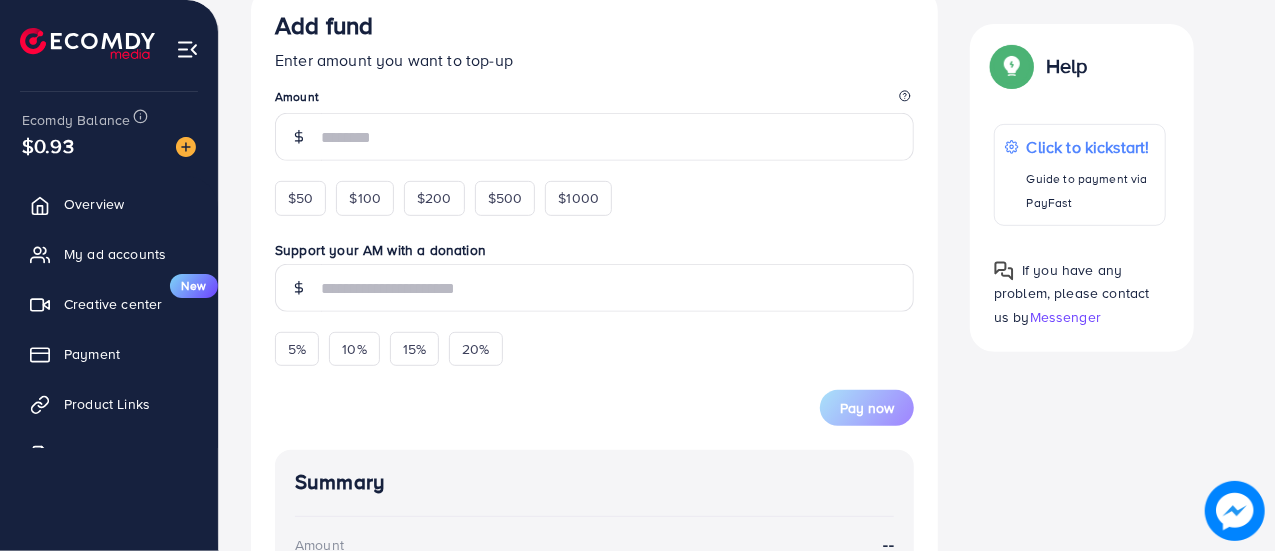 scroll, scrollTop: 0, scrollLeft: 0, axis: both 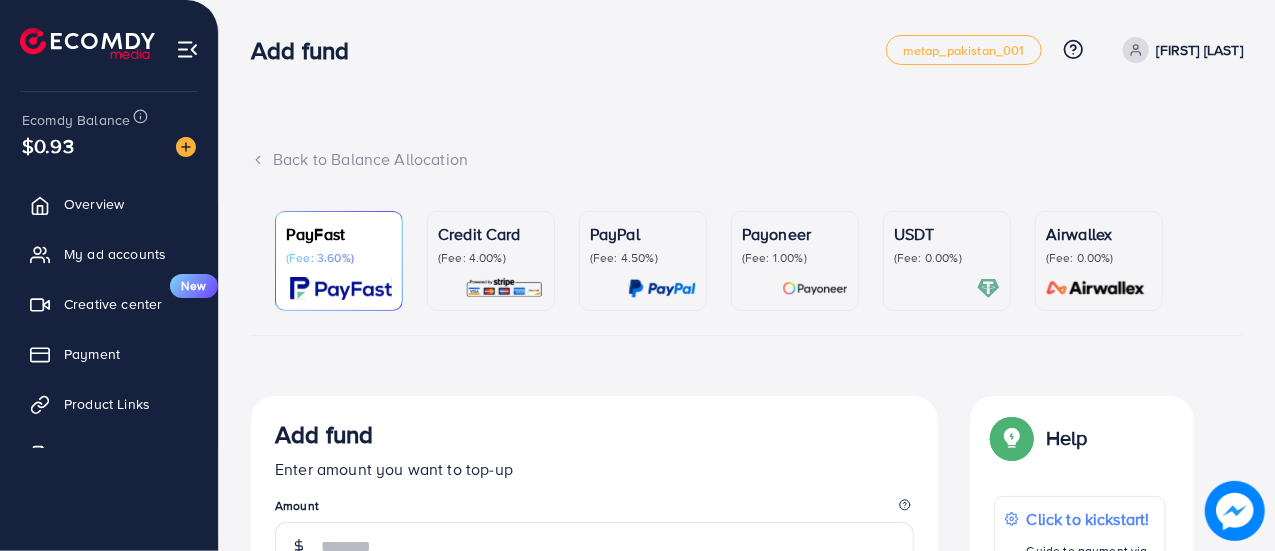 click at bounding box center [1235, 511] 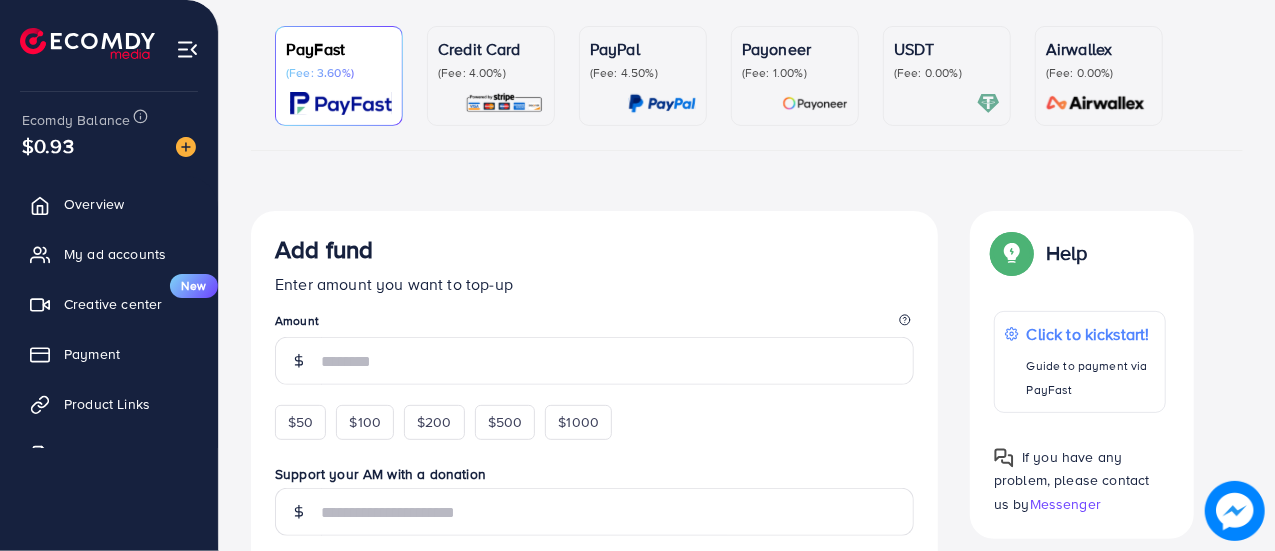 scroll, scrollTop: 180, scrollLeft: 0, axis: vertical 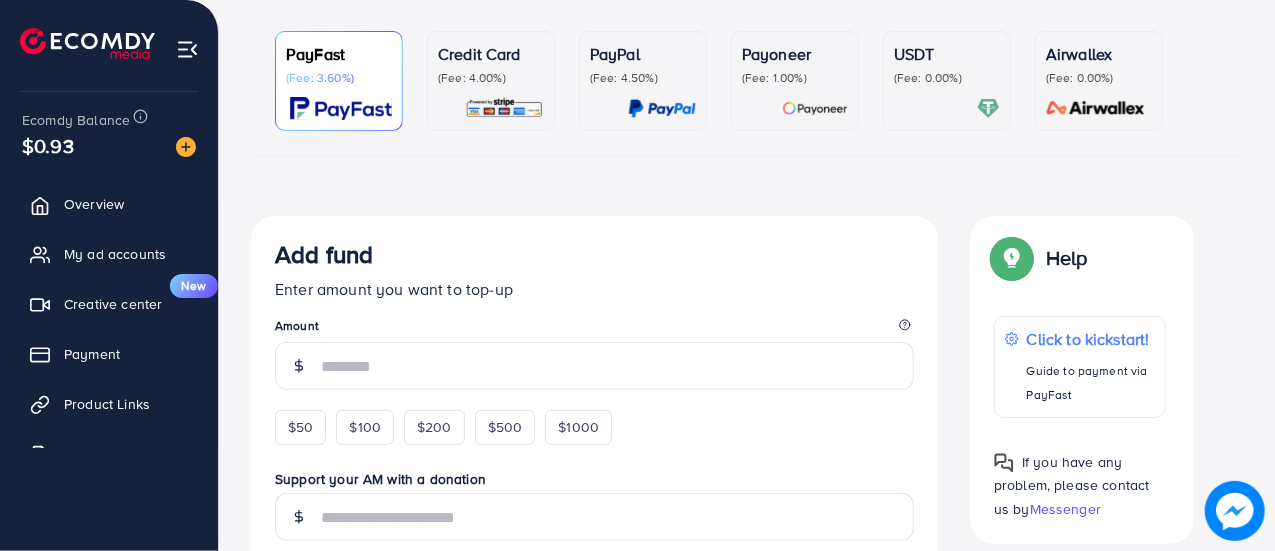 click on "(Fee: 0.00%)" at bounding box center (947, 78) 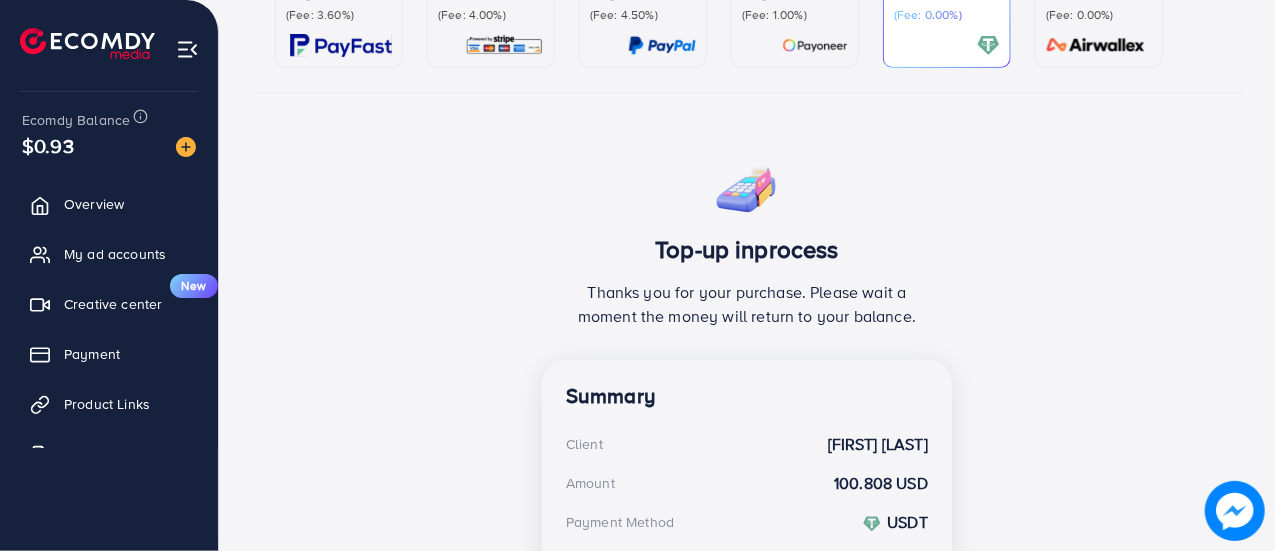 scroll, scrollTop: 244, scrollLeft: 0, axis: vertical 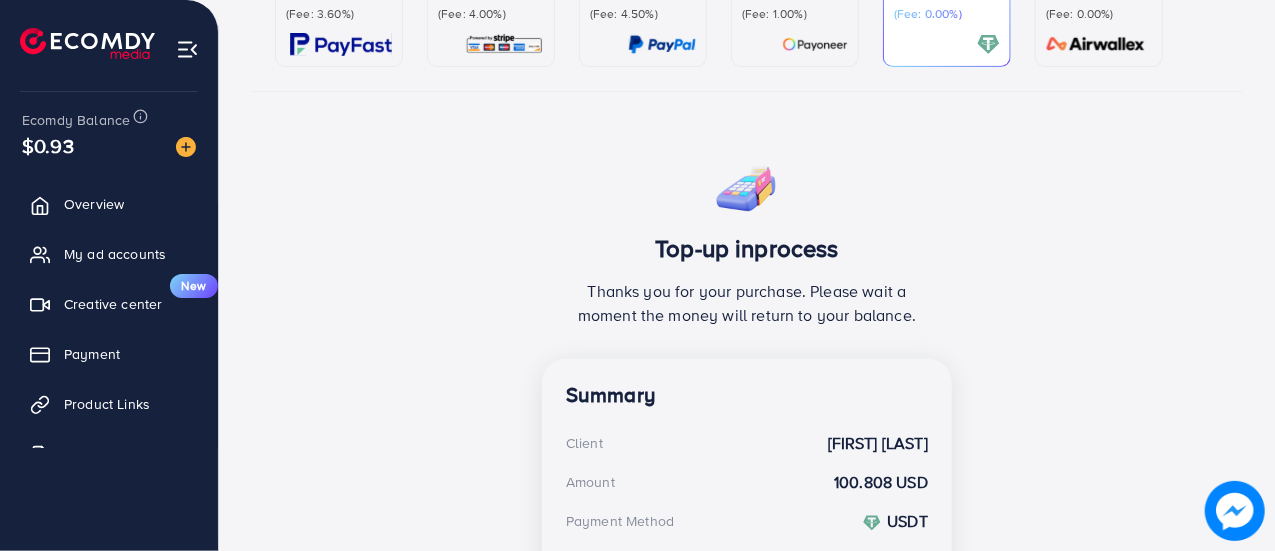 click at bounding box center [1234, 510] 